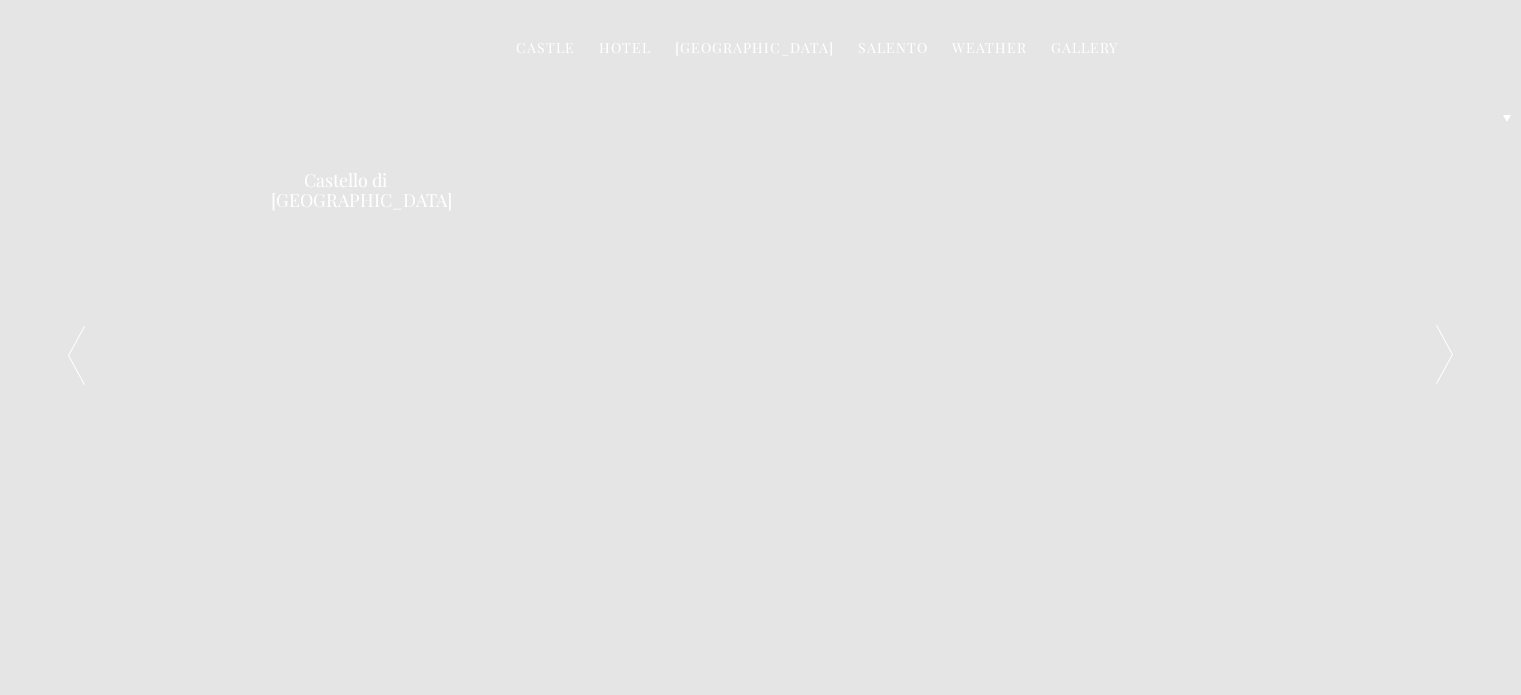 scroll, scrollTop: 0, scrollLeft: 0, axis: both 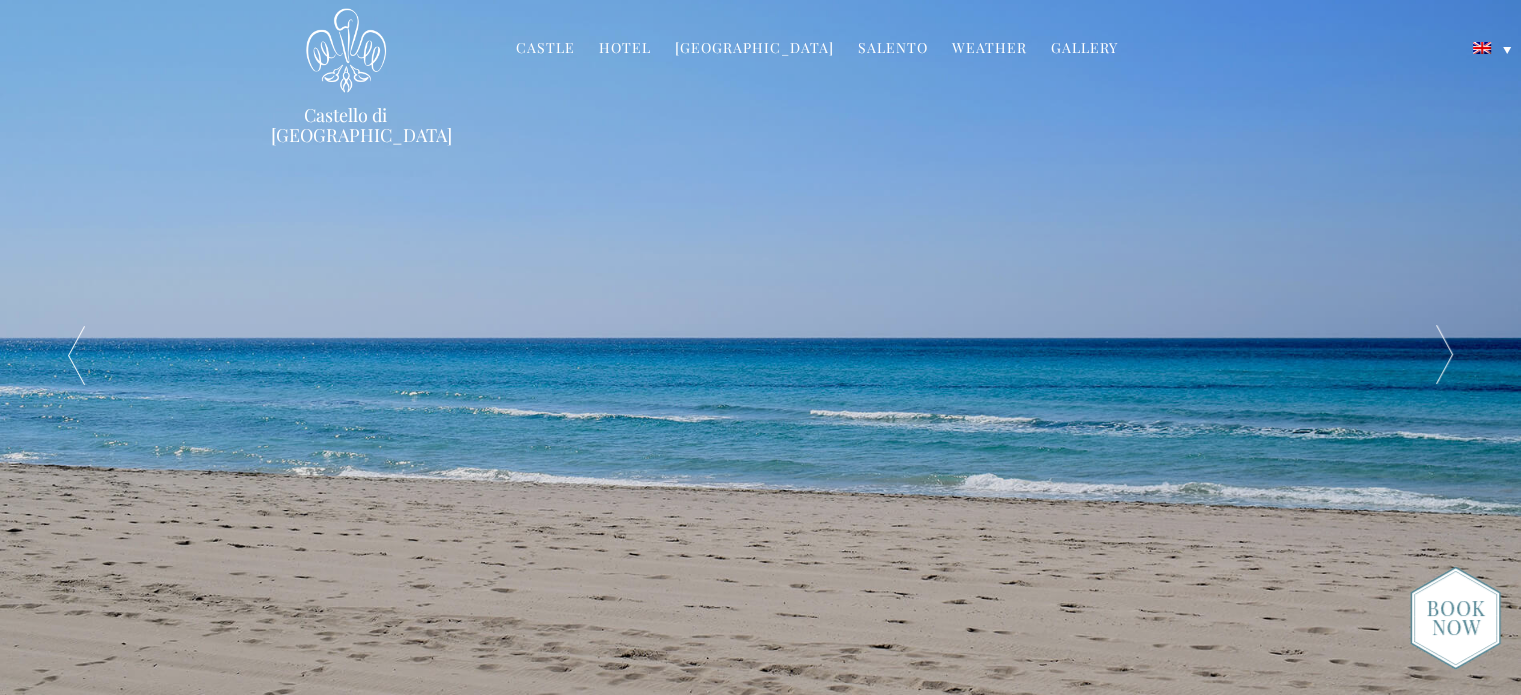 click at bounding box center [1445, 355] 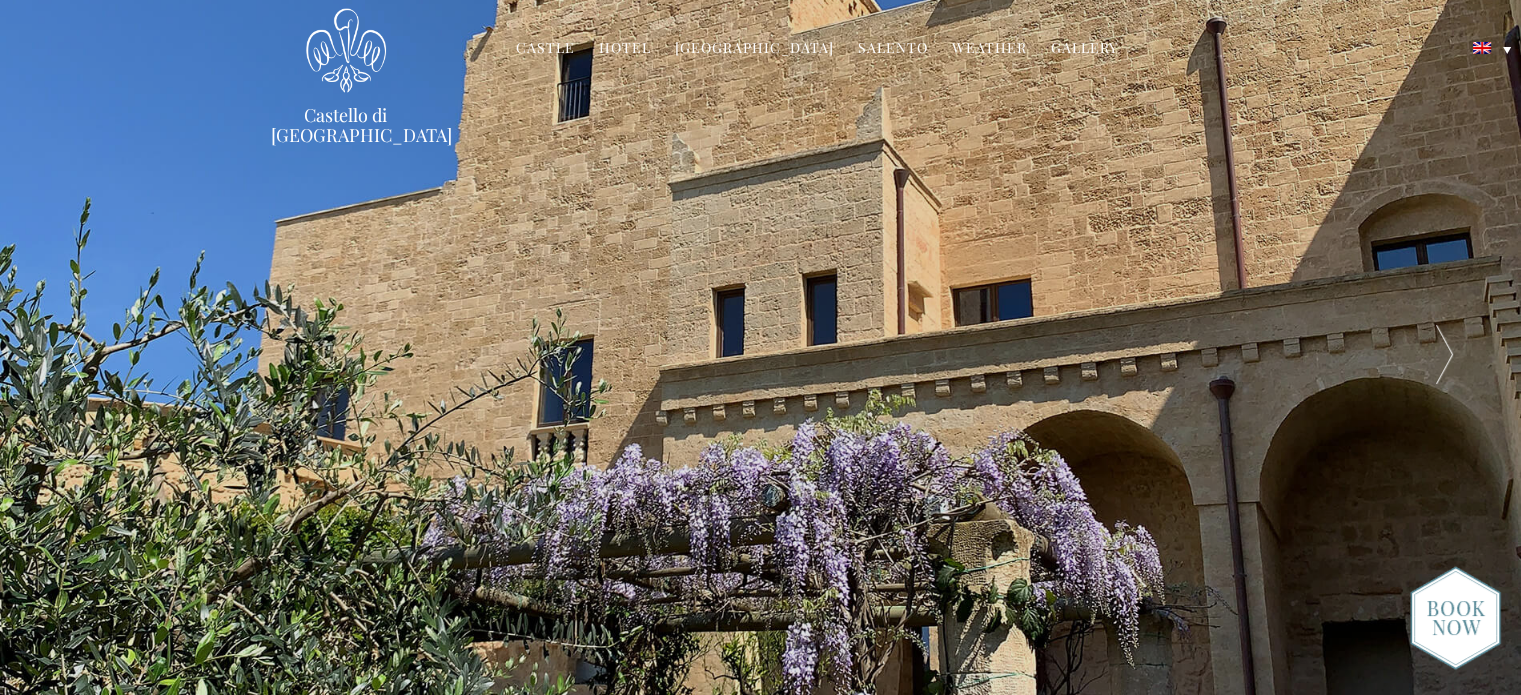 click at bounding box center [1445, 355] 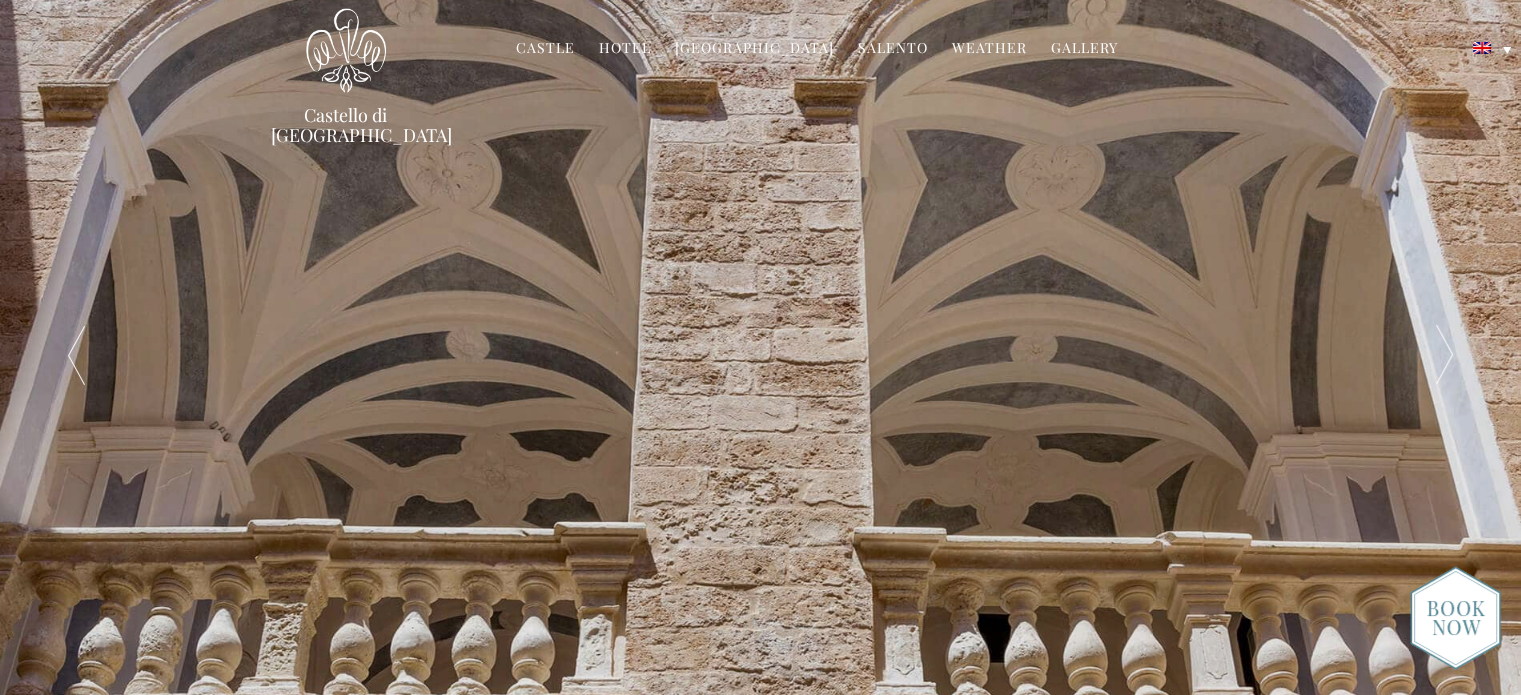 click at bounding box center [1445, 355] 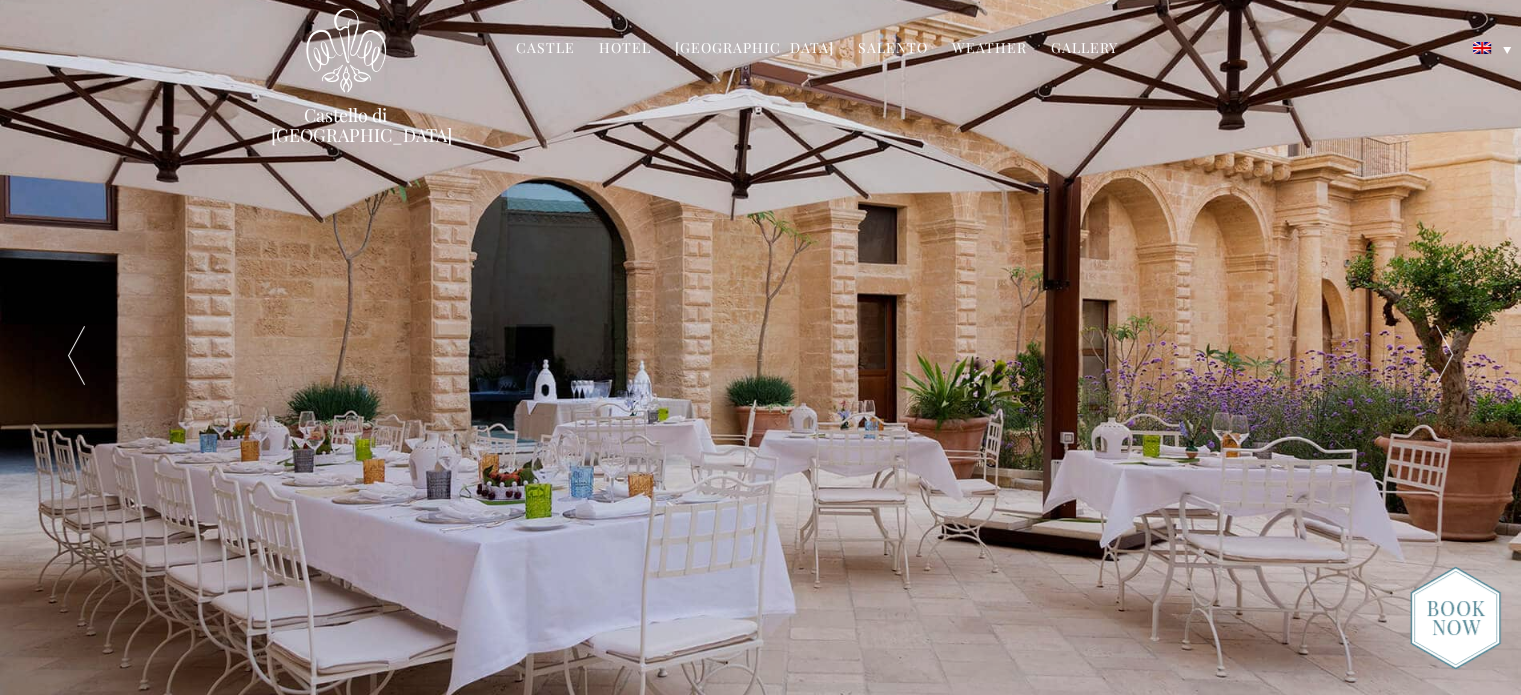 click at bounding box center (1445, 355) 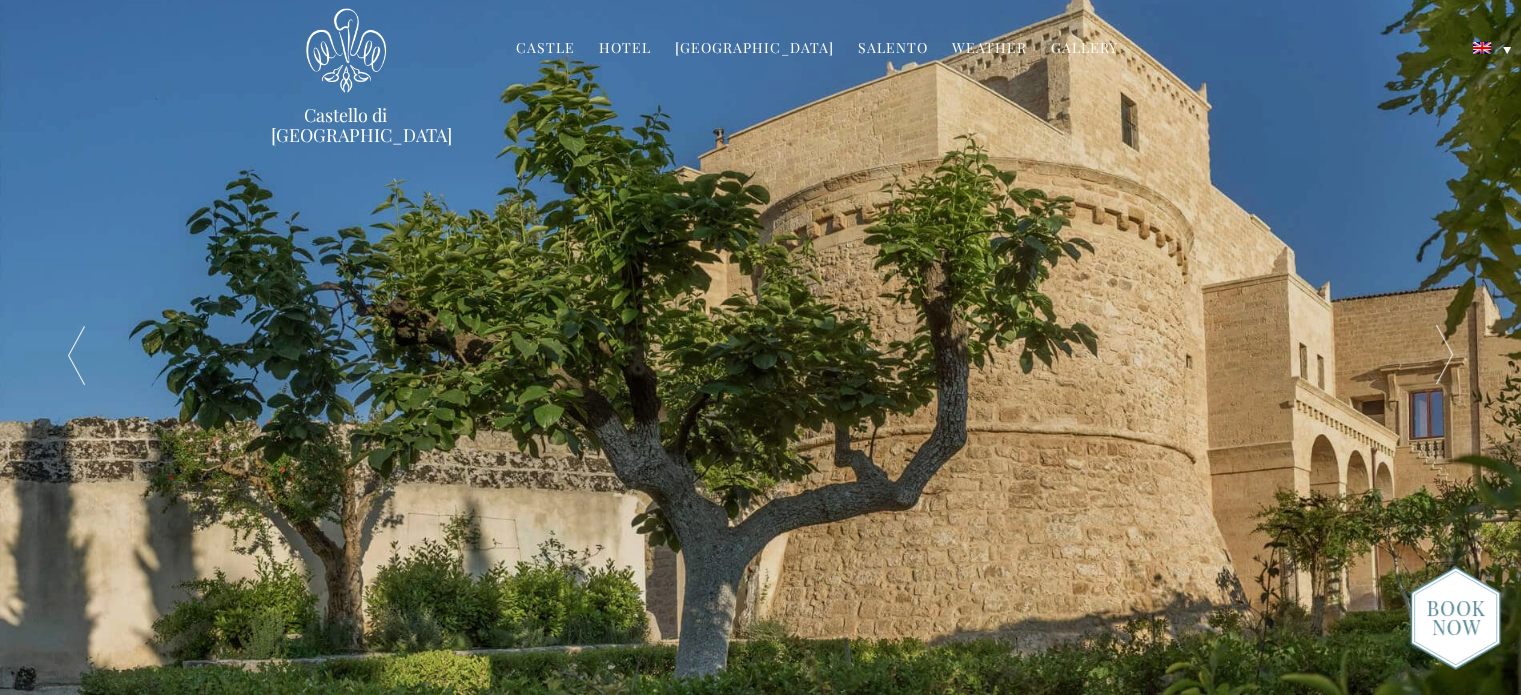 click at bounding box center [1445, 355] 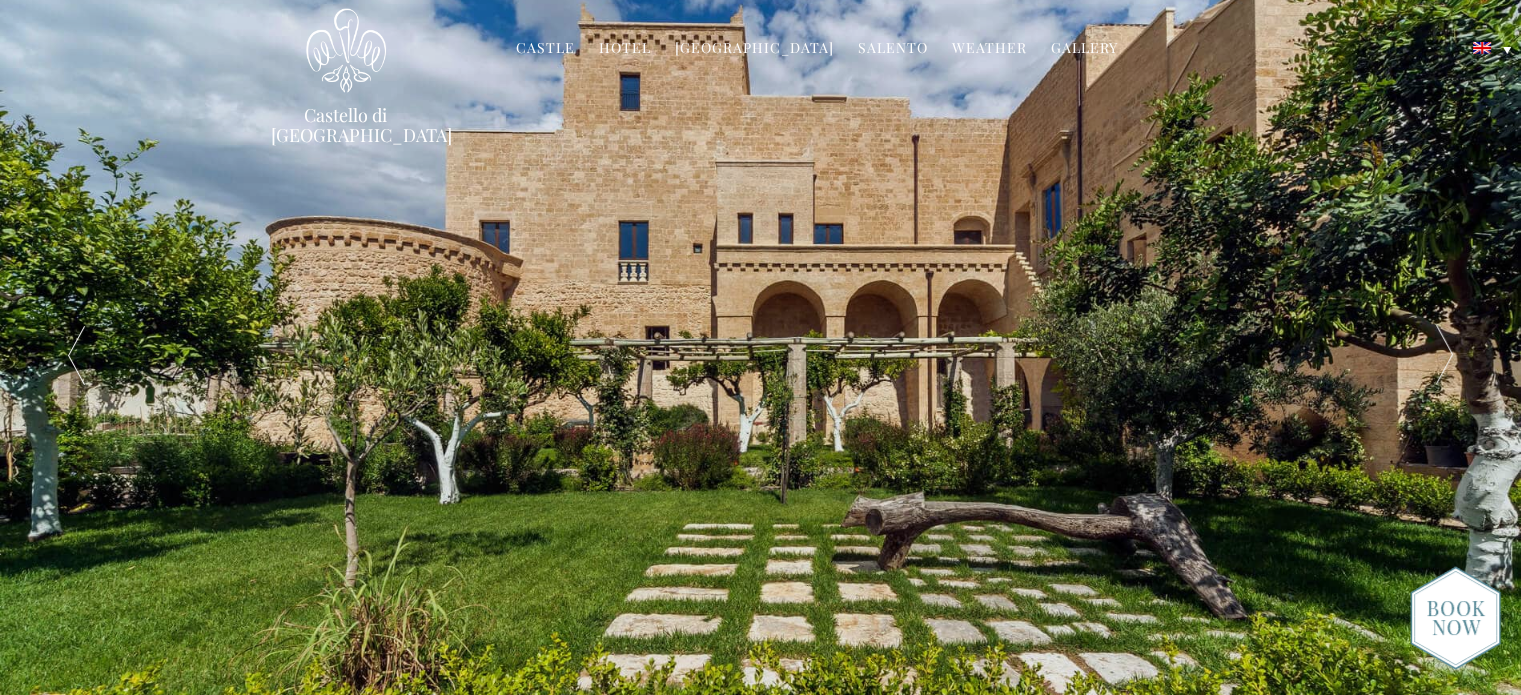 click at bounding box center [1445, 355] 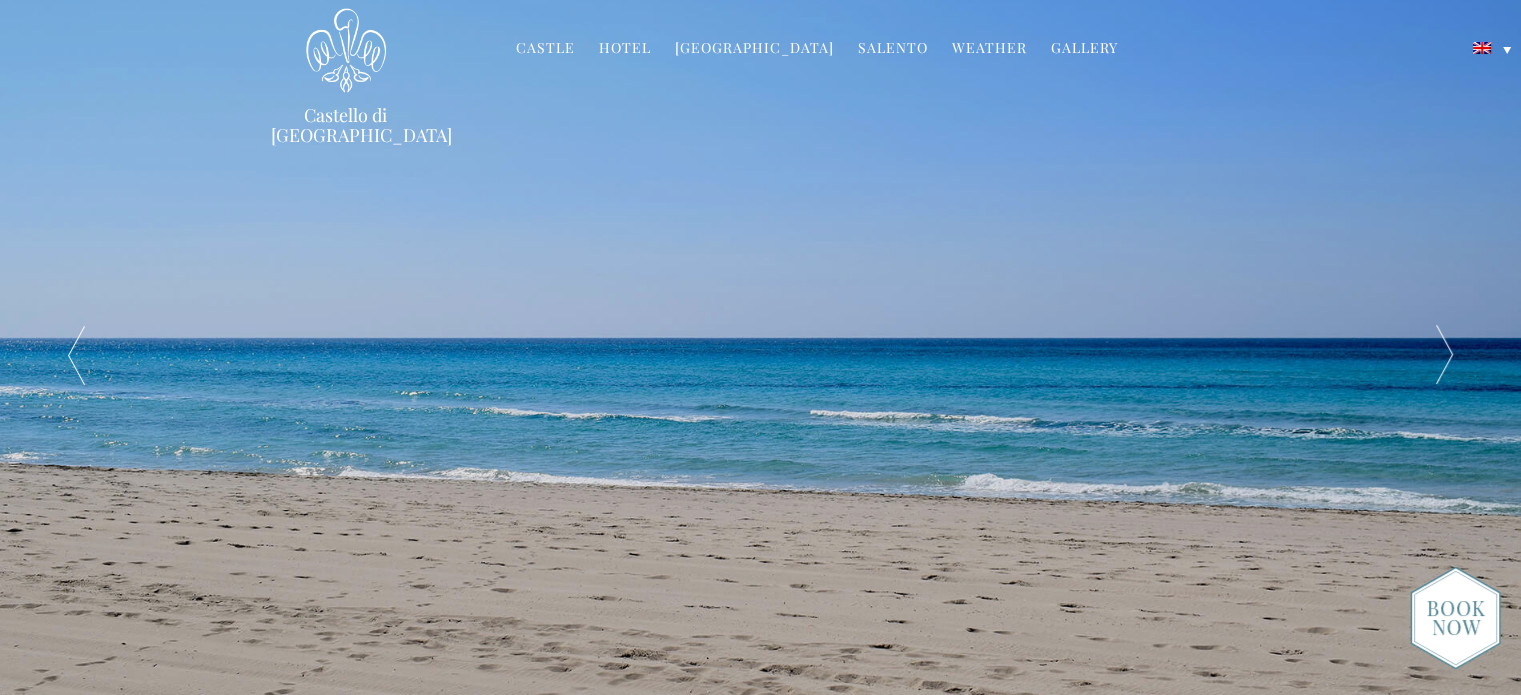 click at bounding box center [1445, 355] 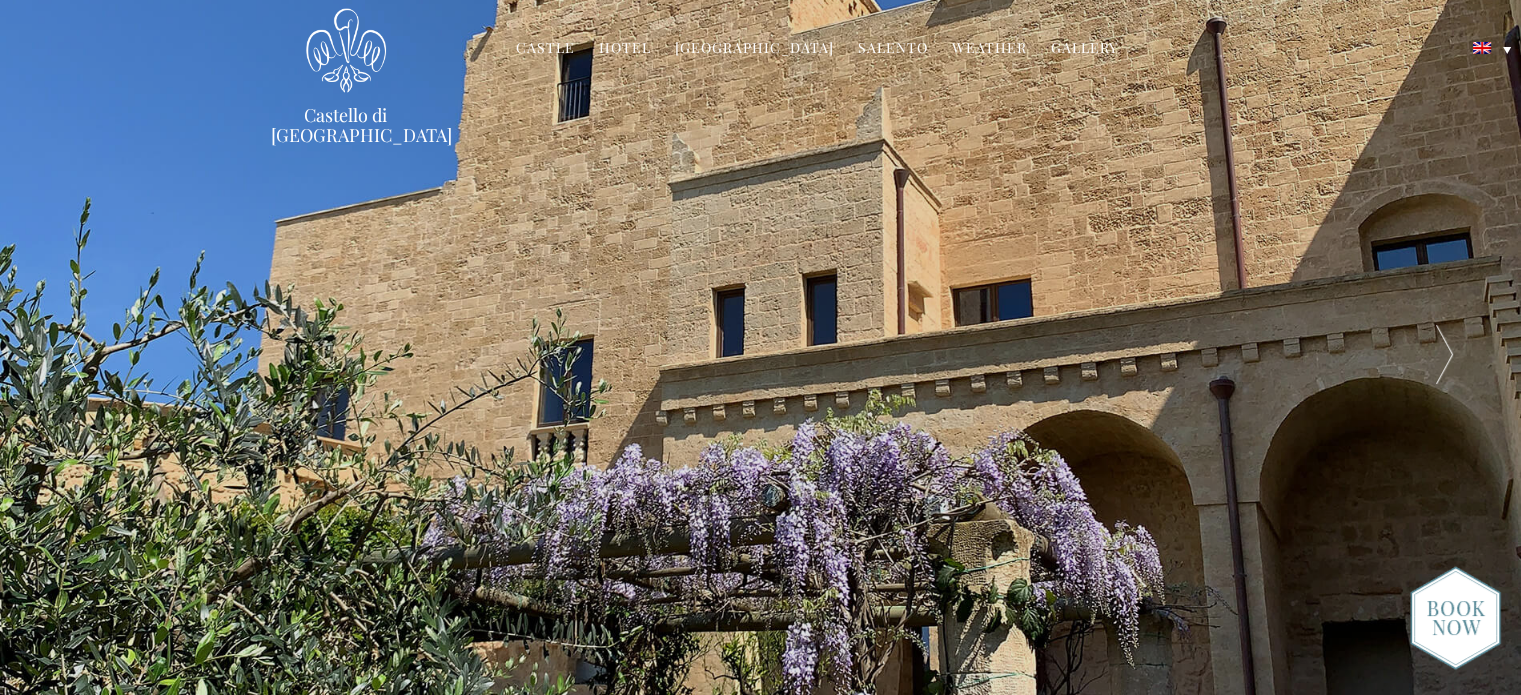 click on "Hotel" at bounding box center (625, 49) 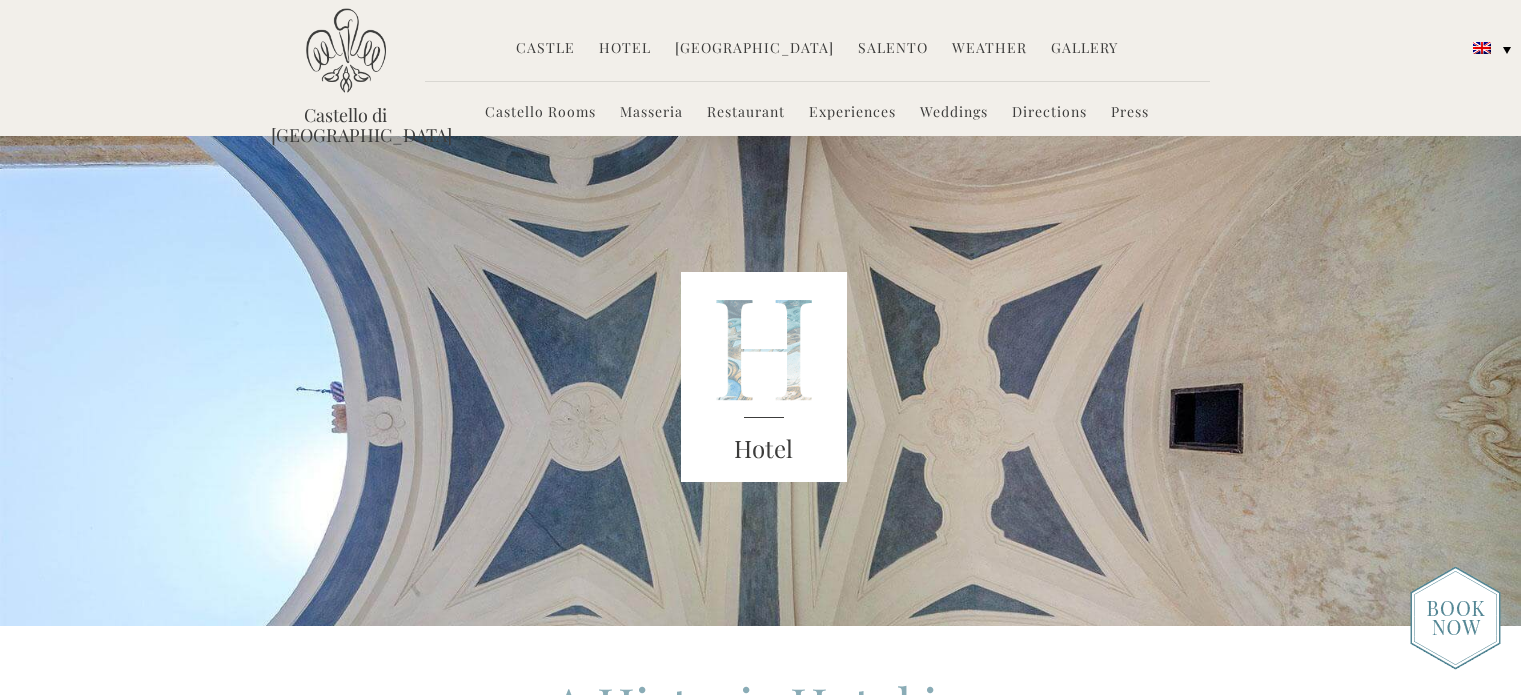 scroll, scrollTop: 0, scrollLeft: 0, axis: both 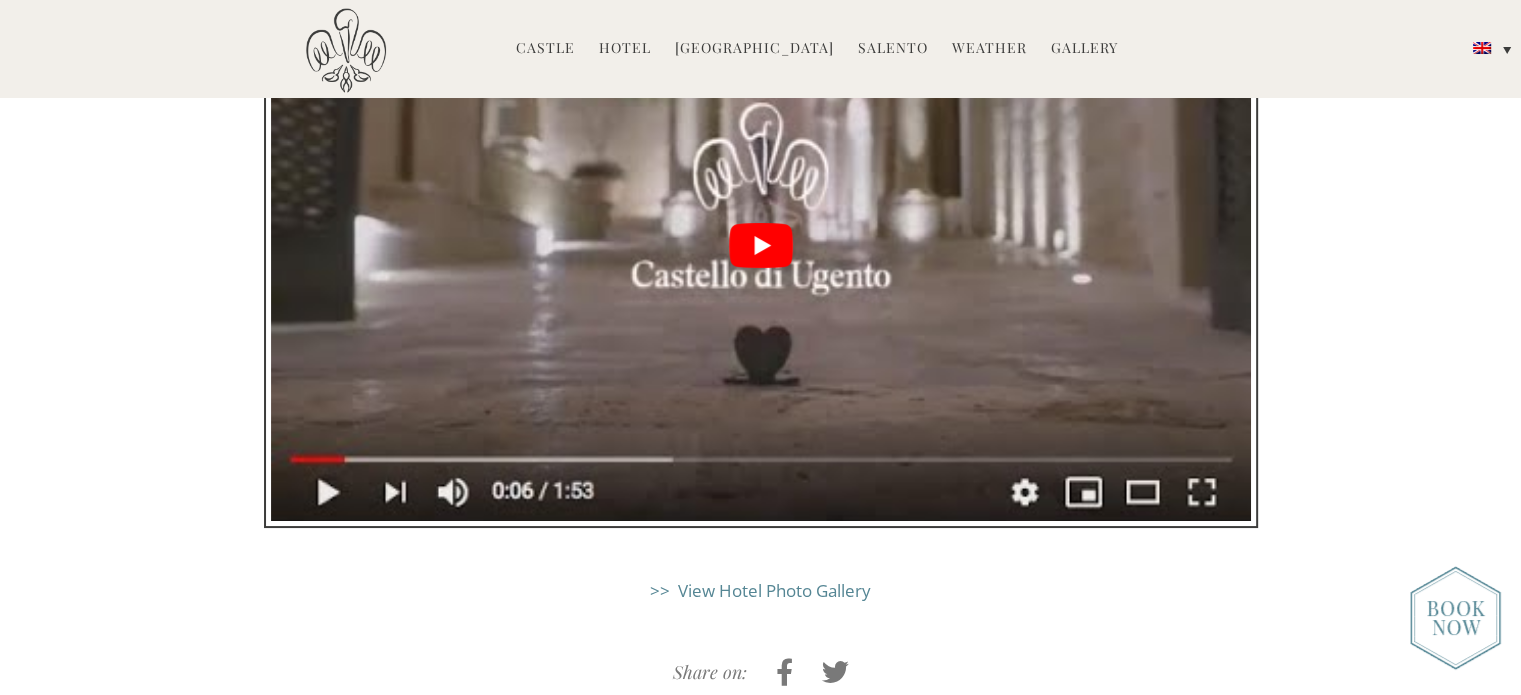 click at bounding box center [761, 245] 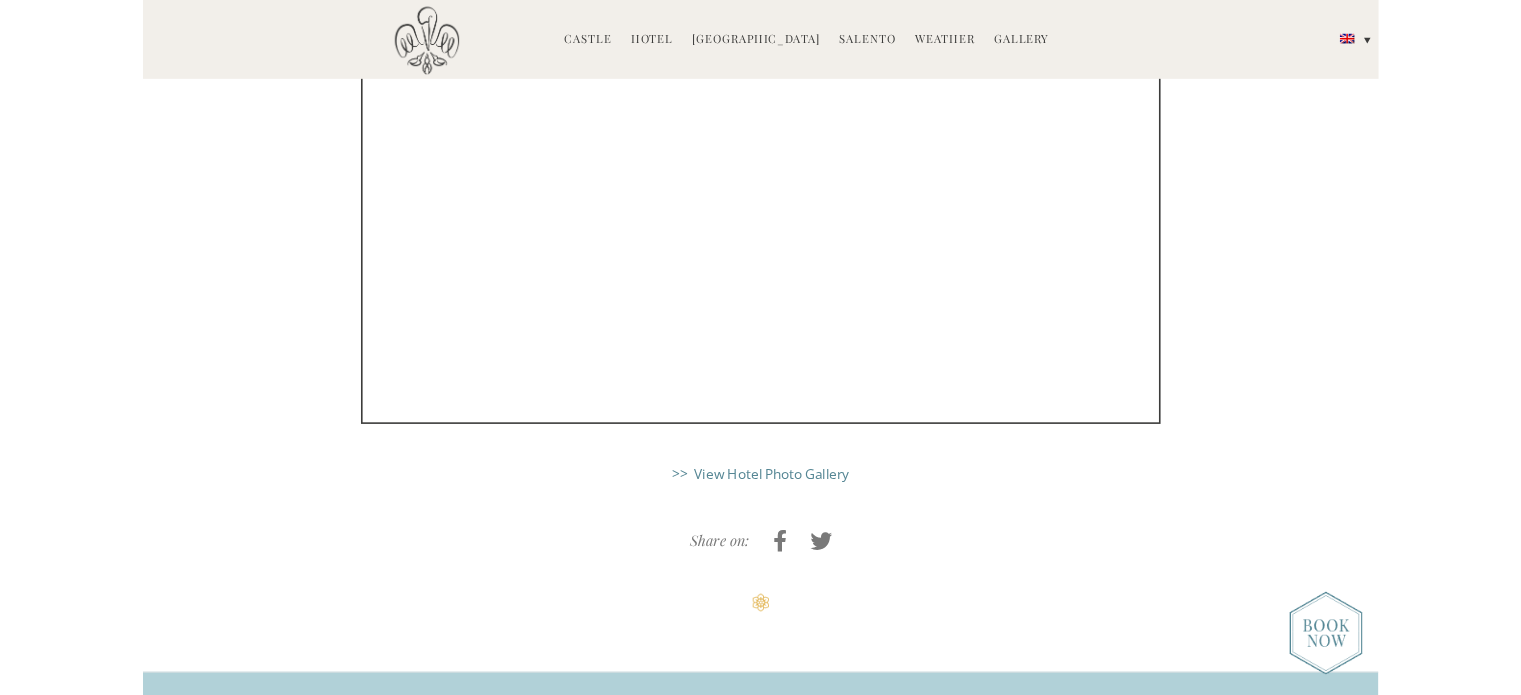scroll, scrollTop: 5004, scrollLeft: 0, axis: vertical 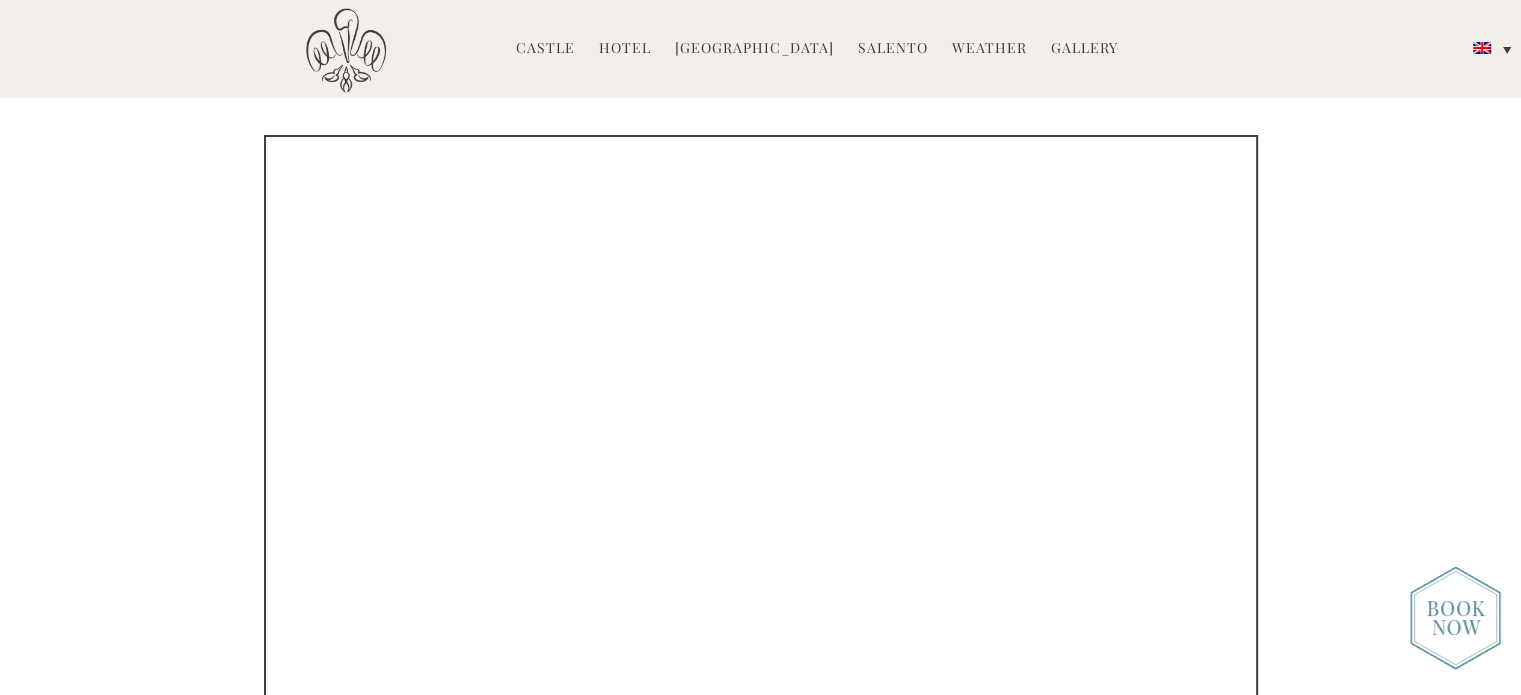 click at bounding box center [1455, 618] 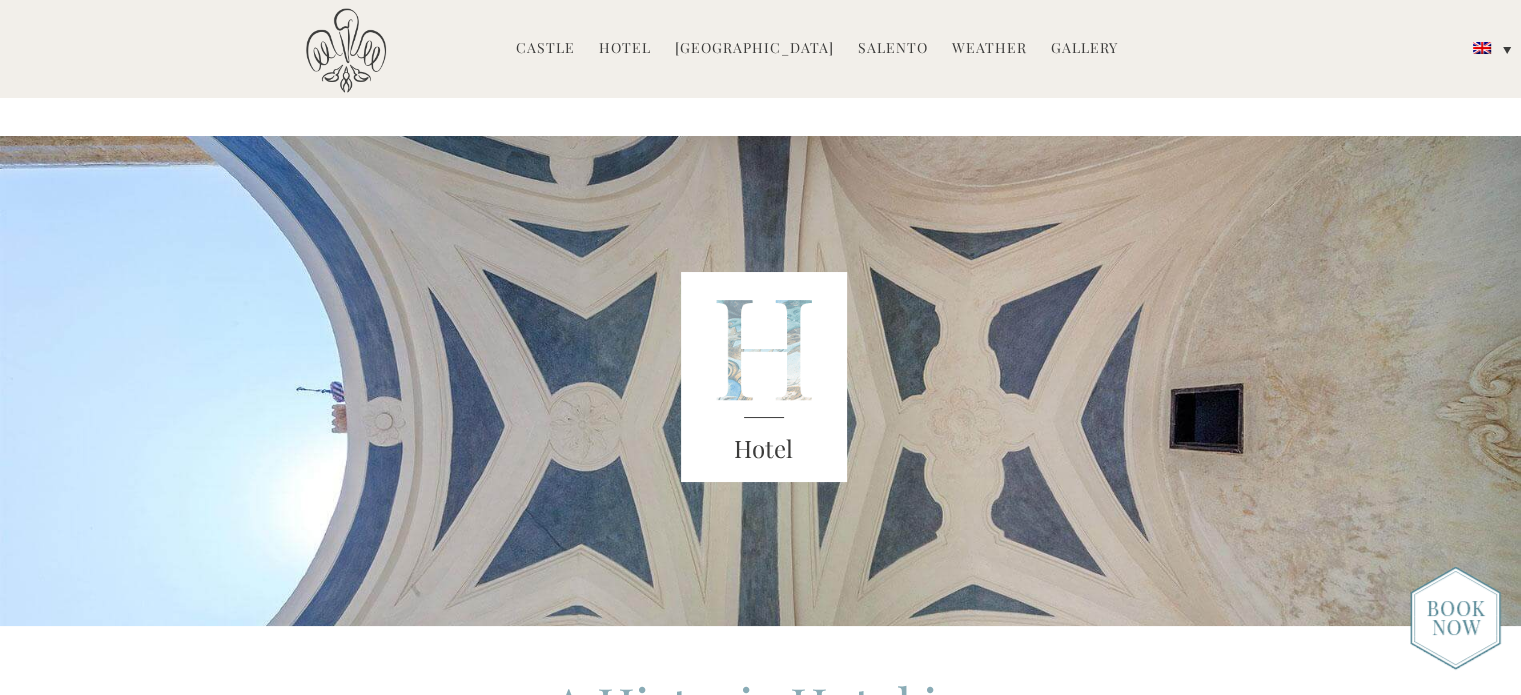scroll, scrollTop: 608, scrollLeft: 0, axis: vertical 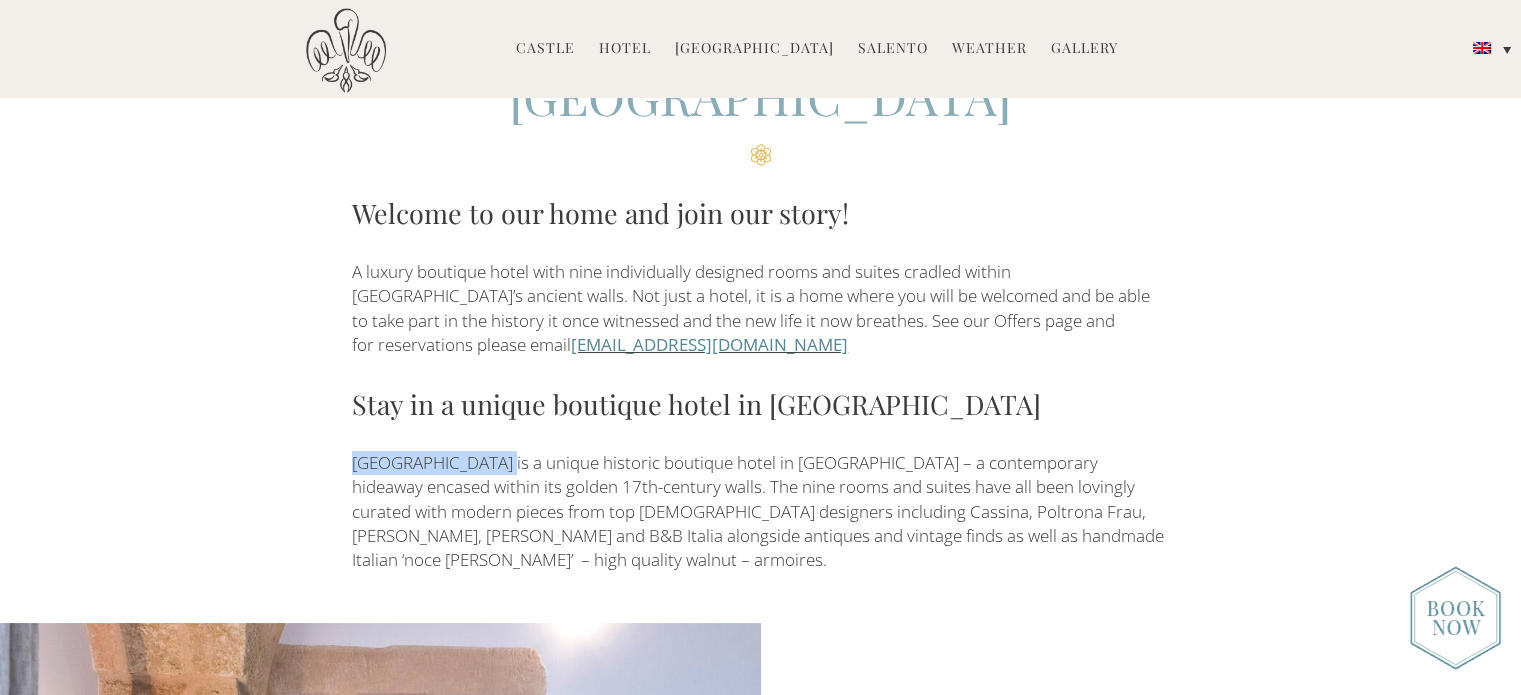 drag, startPoint x: 347, startPoint y: 397, endPoint x: 487, endPoint y: 396, distance: 140.00357 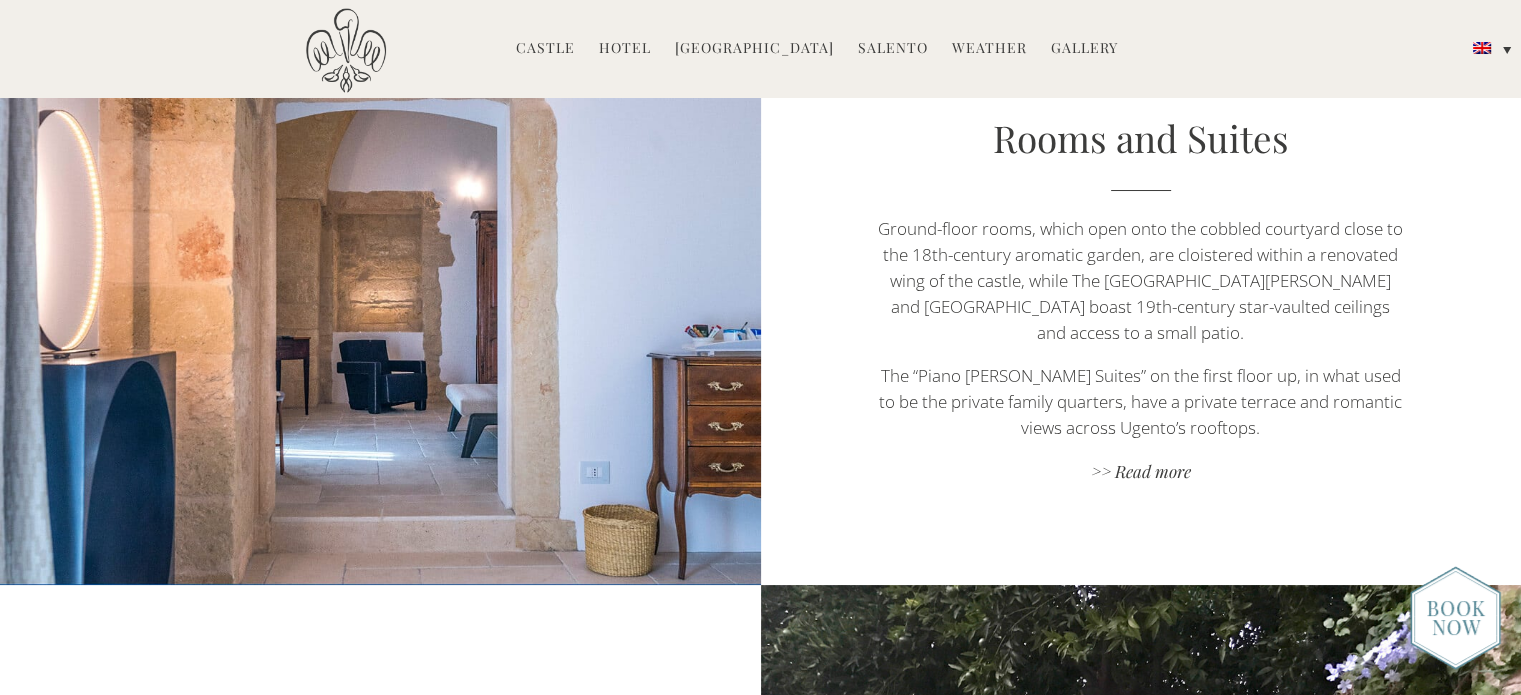 scroll, scrollTop: 1893, scrollLeft: 0, axis: vertical 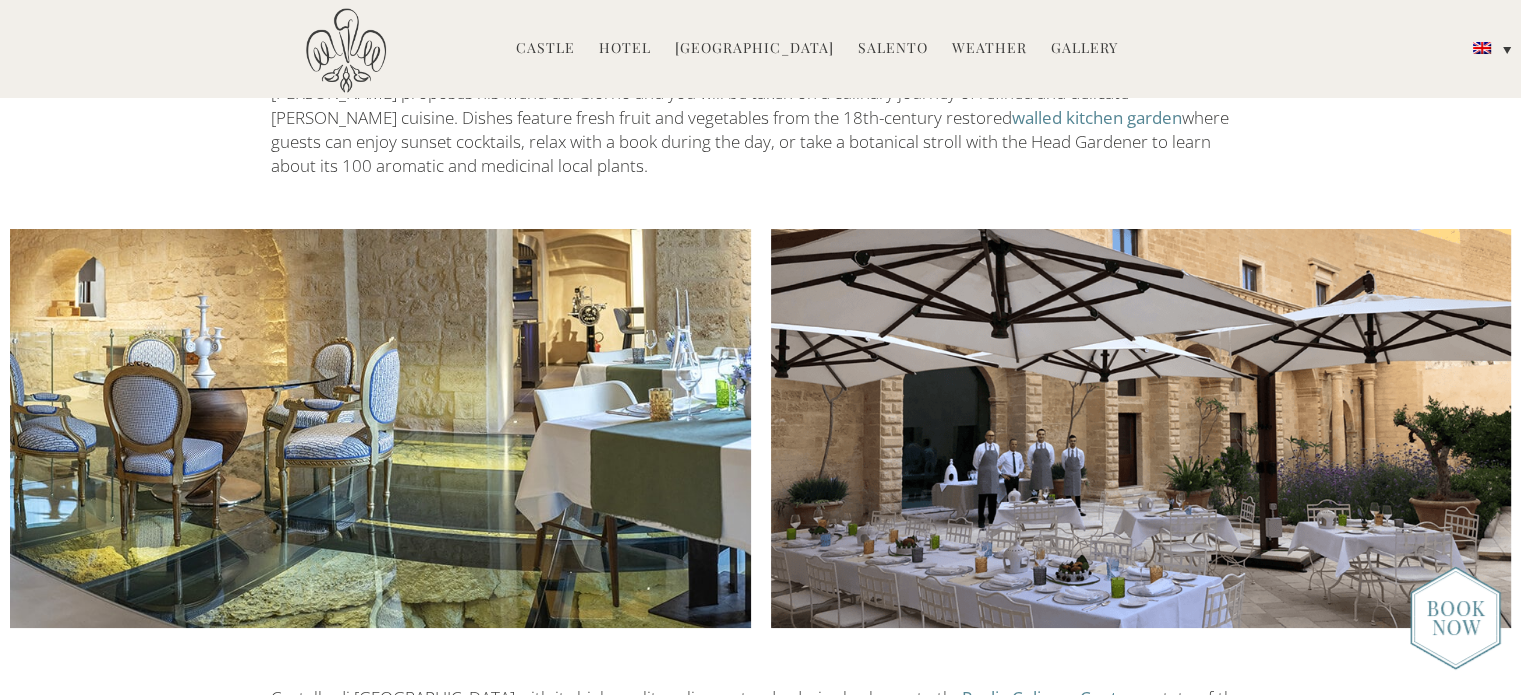 click on "Gallery" at bounding box center [1084, 49] 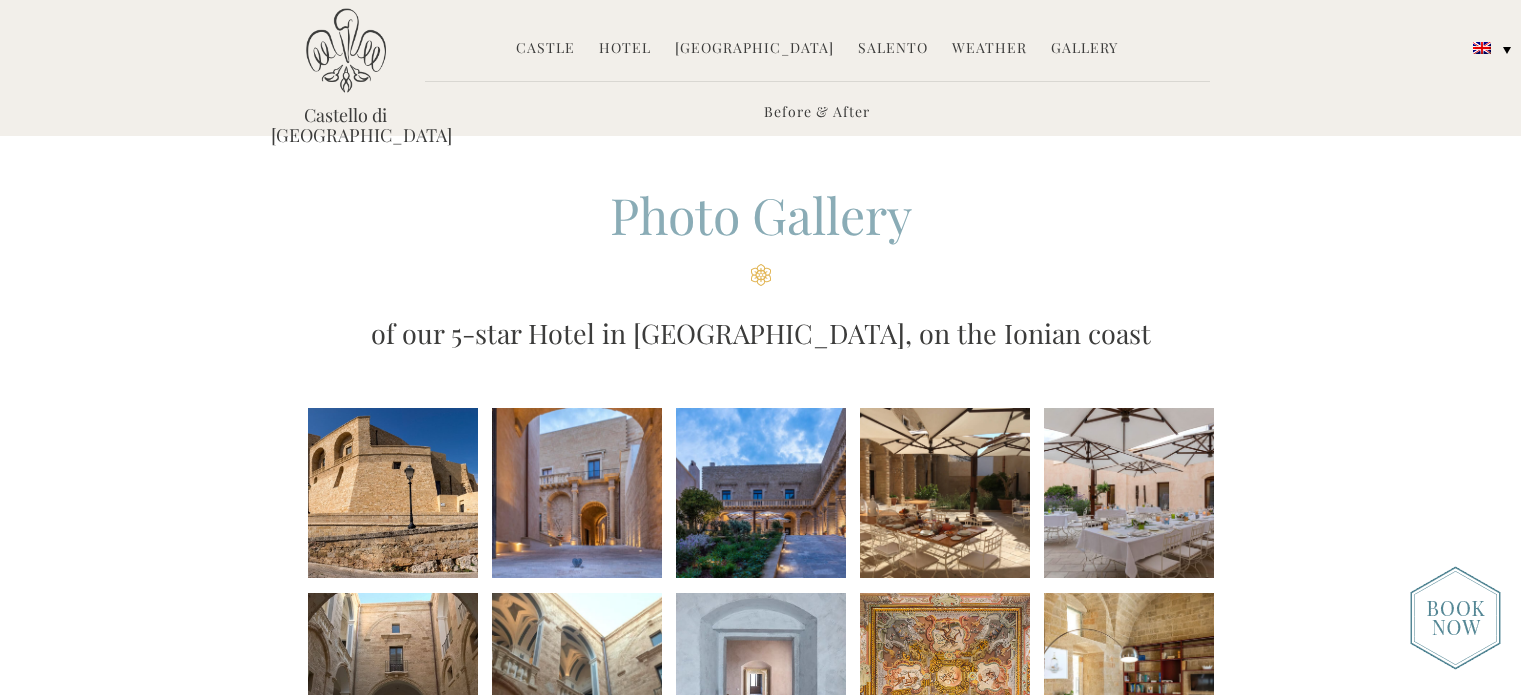 scroll, scrollTop: 0, scrollLeft: 0, axis: both 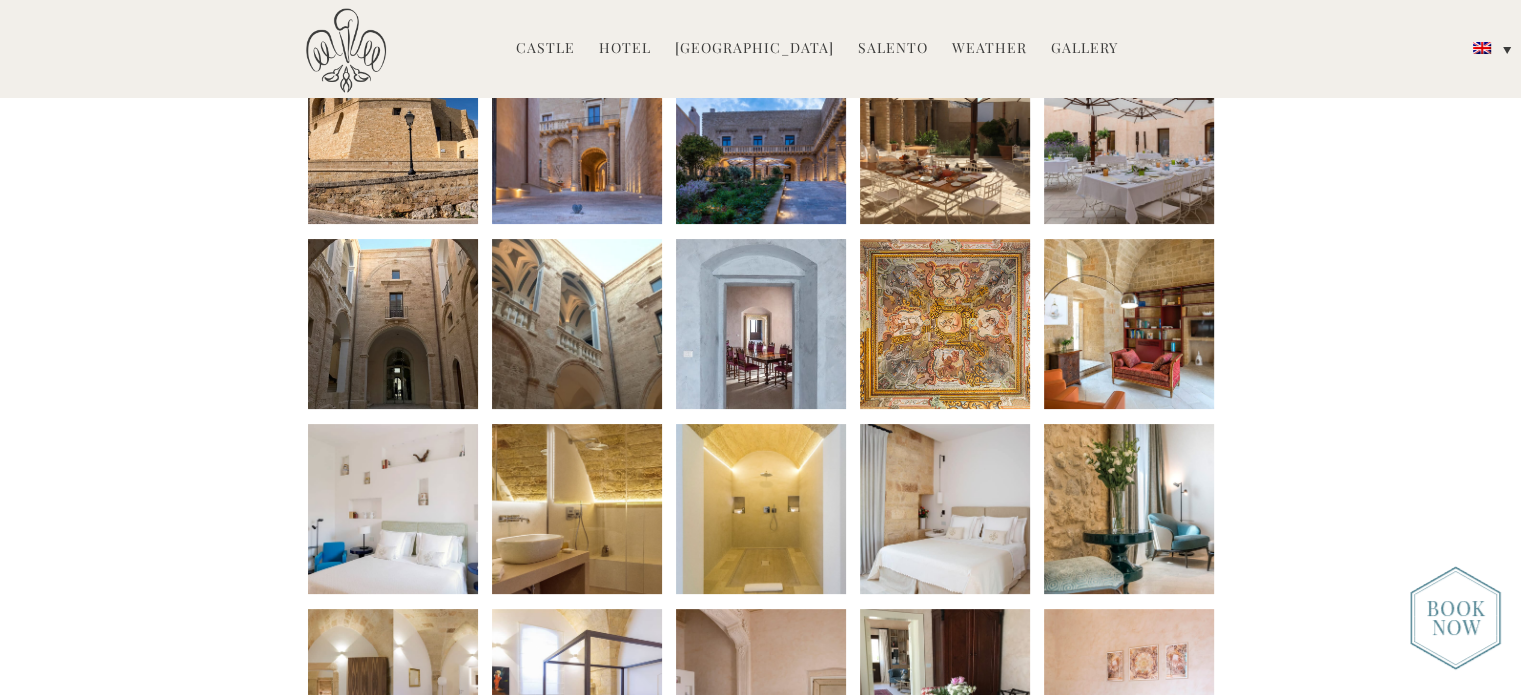 drag, startPoint x: 0, startPoint y: 0, endPoint x: 1534, endPoint y: 166, distance: 1542.9556 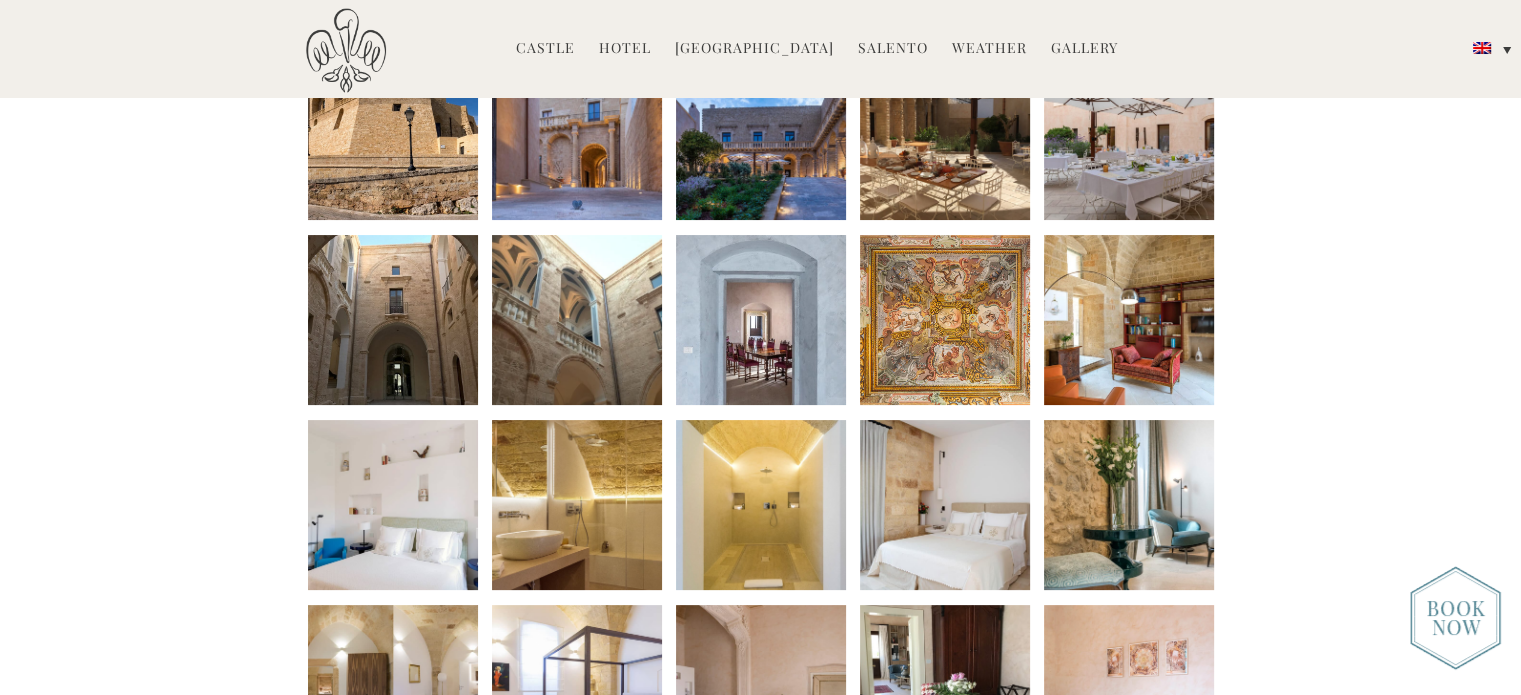 scroll, scrollTop: 603, scrollLeft: 0, axis: vertical 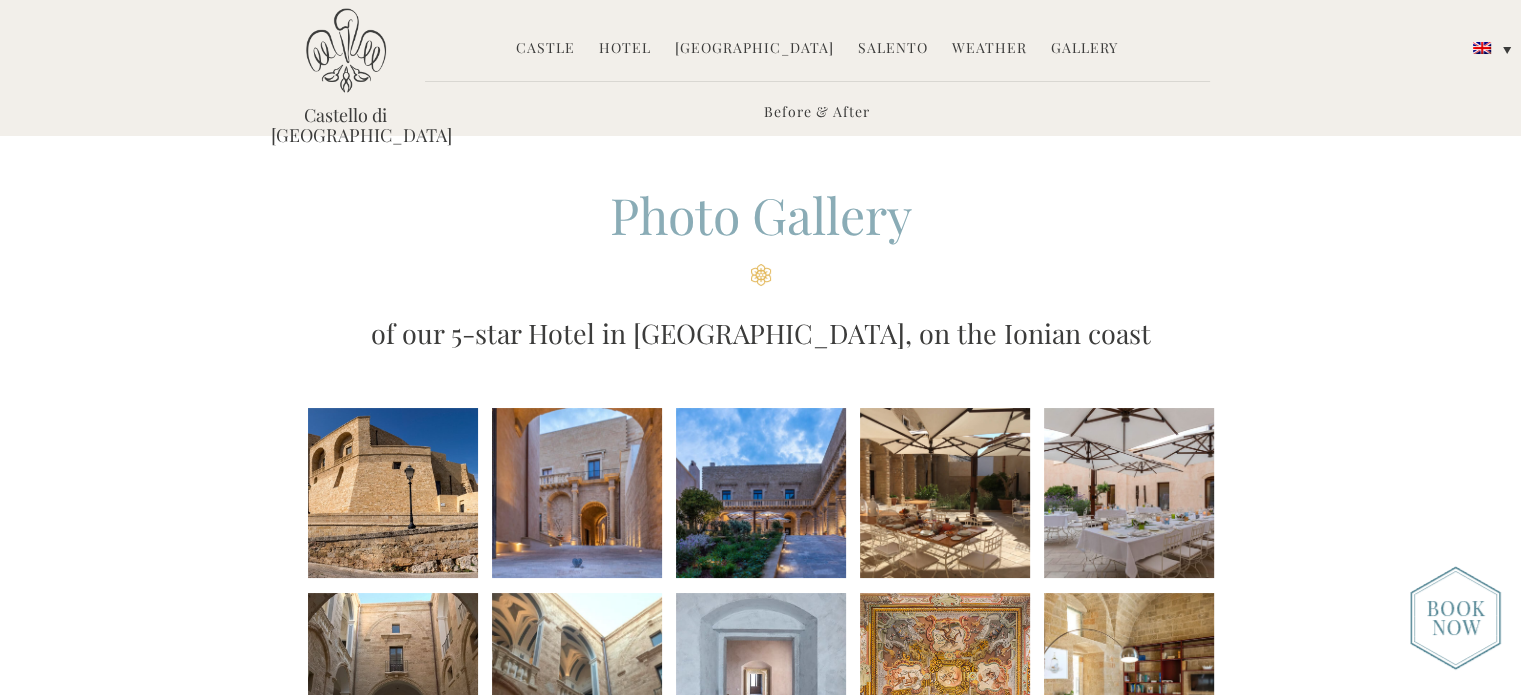 click on "Weather" at bounding box center [989, 49] 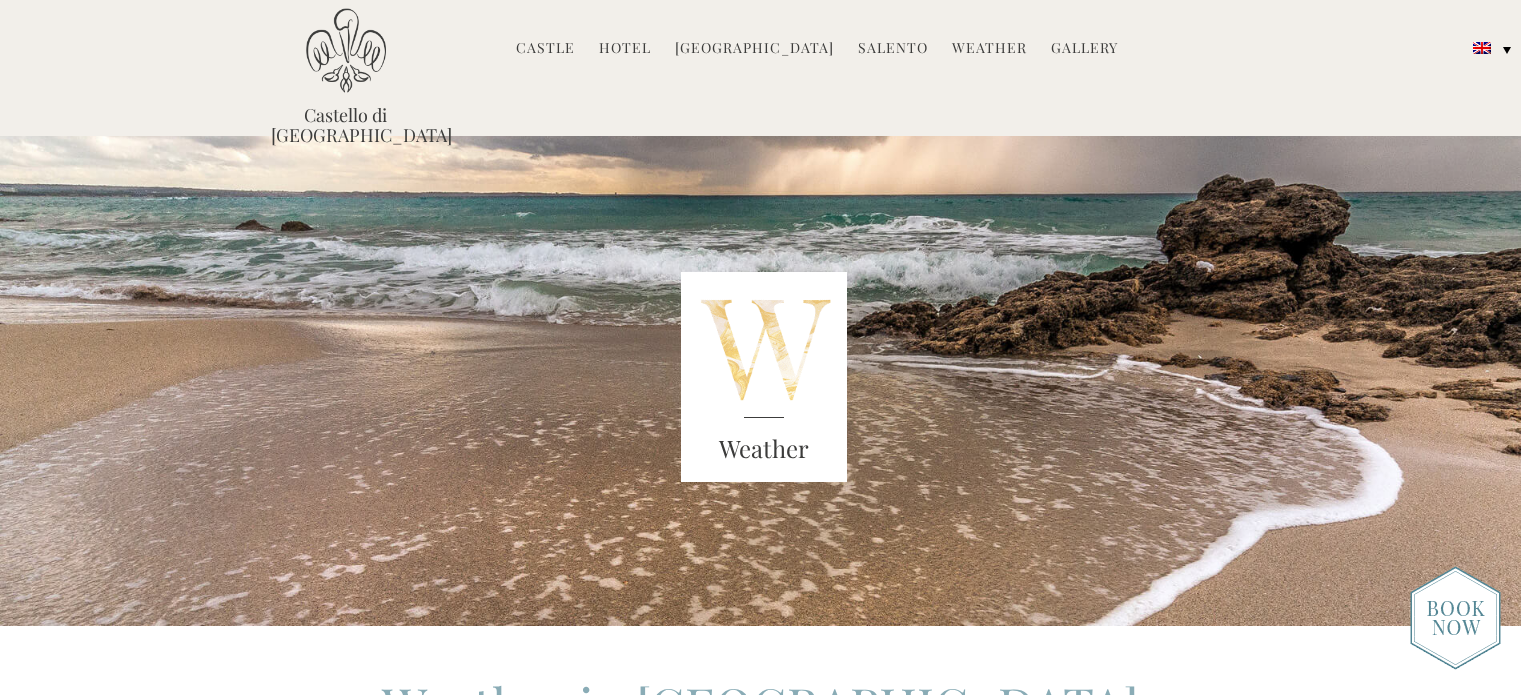 scroll, scrollTop: 0, scrollLeft: 0, axis: both 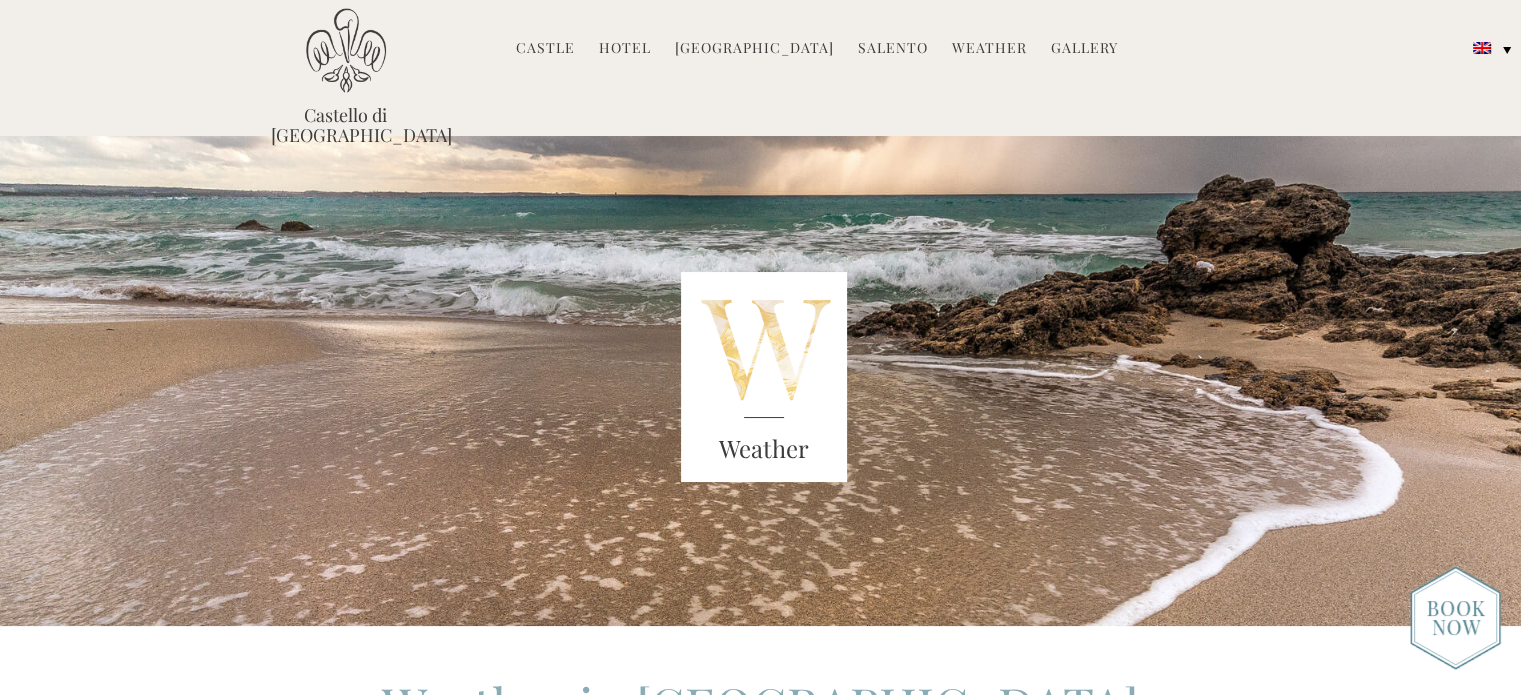 click on "[GEOGRAPHIC_DATA]" at bounding box center [754, 49] 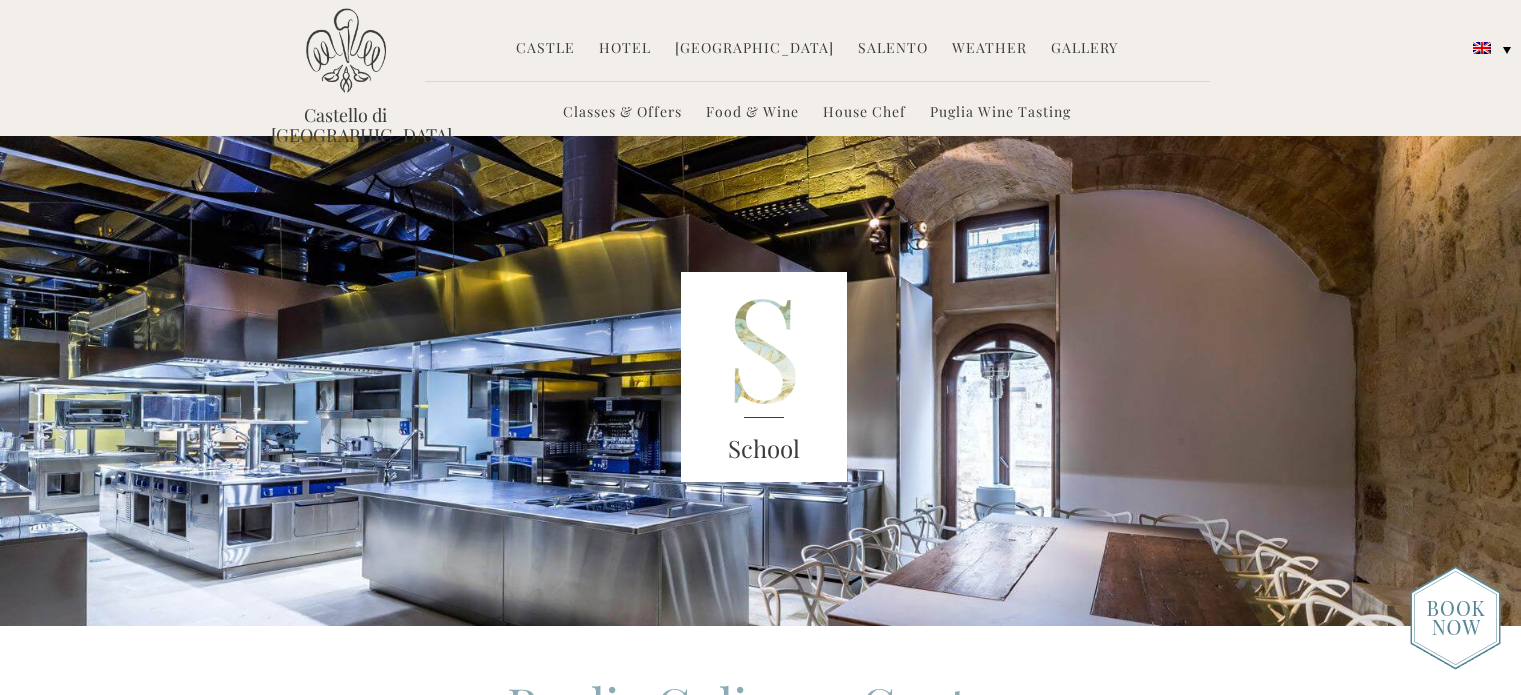 scroll, scrollTop: 0, scrollLeft: 0, axis: both 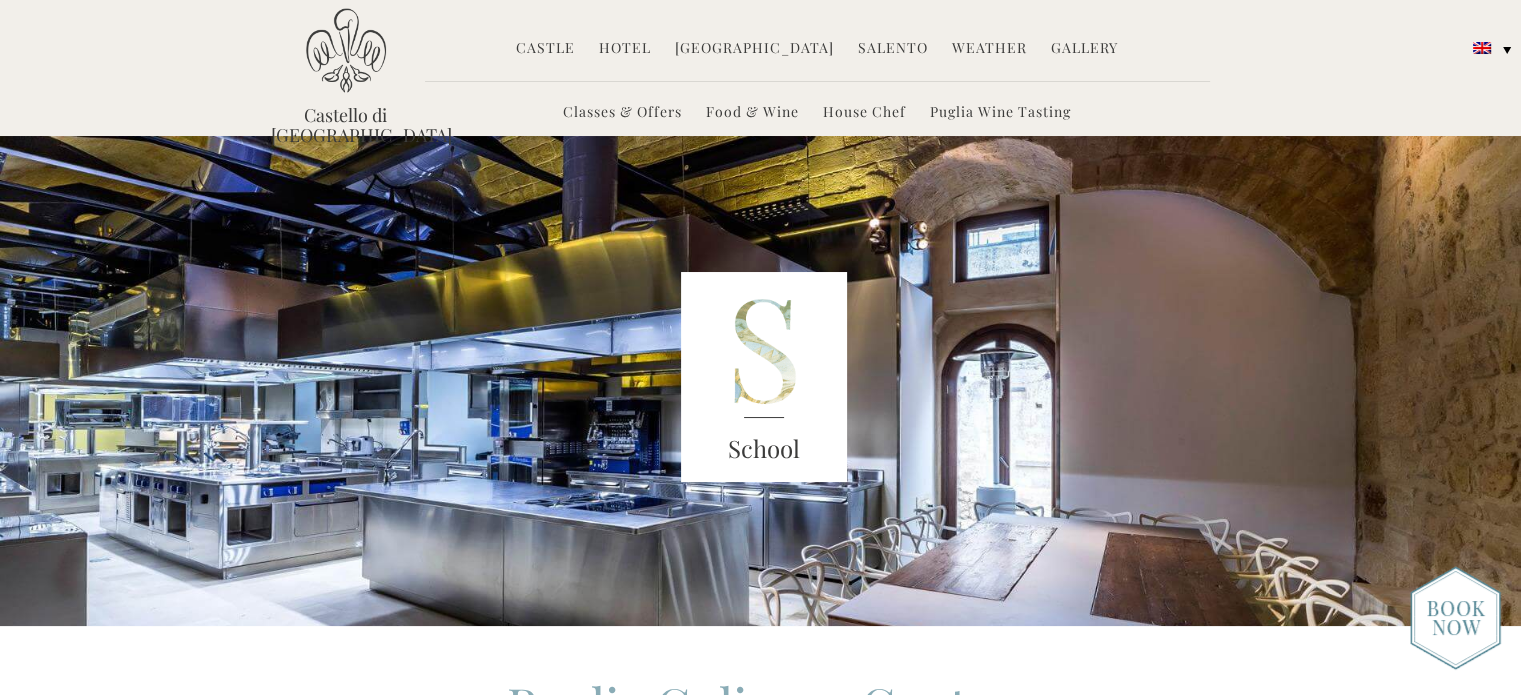 click on "Castle" at bounding box center (545, 49) 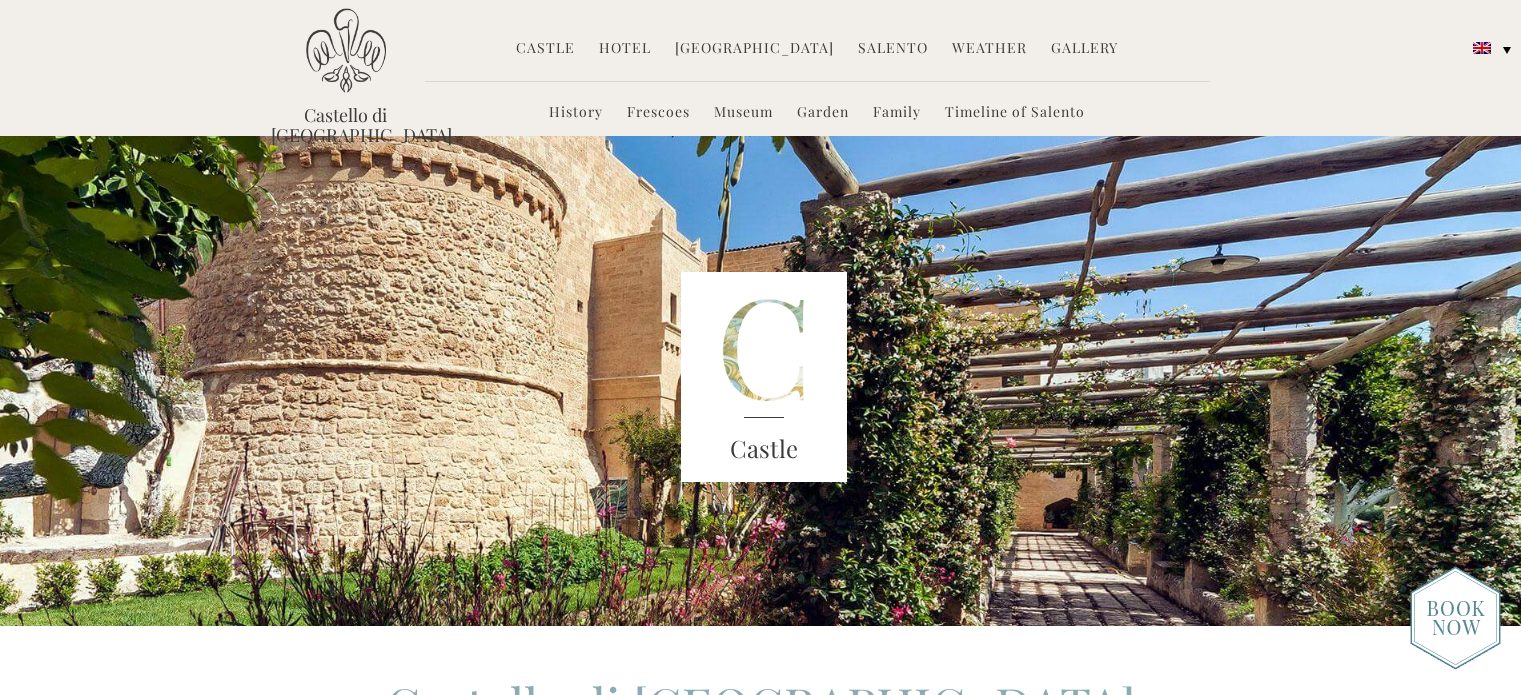 scroll, scrollTop: 0, scrollLeft: 0, axis: both 